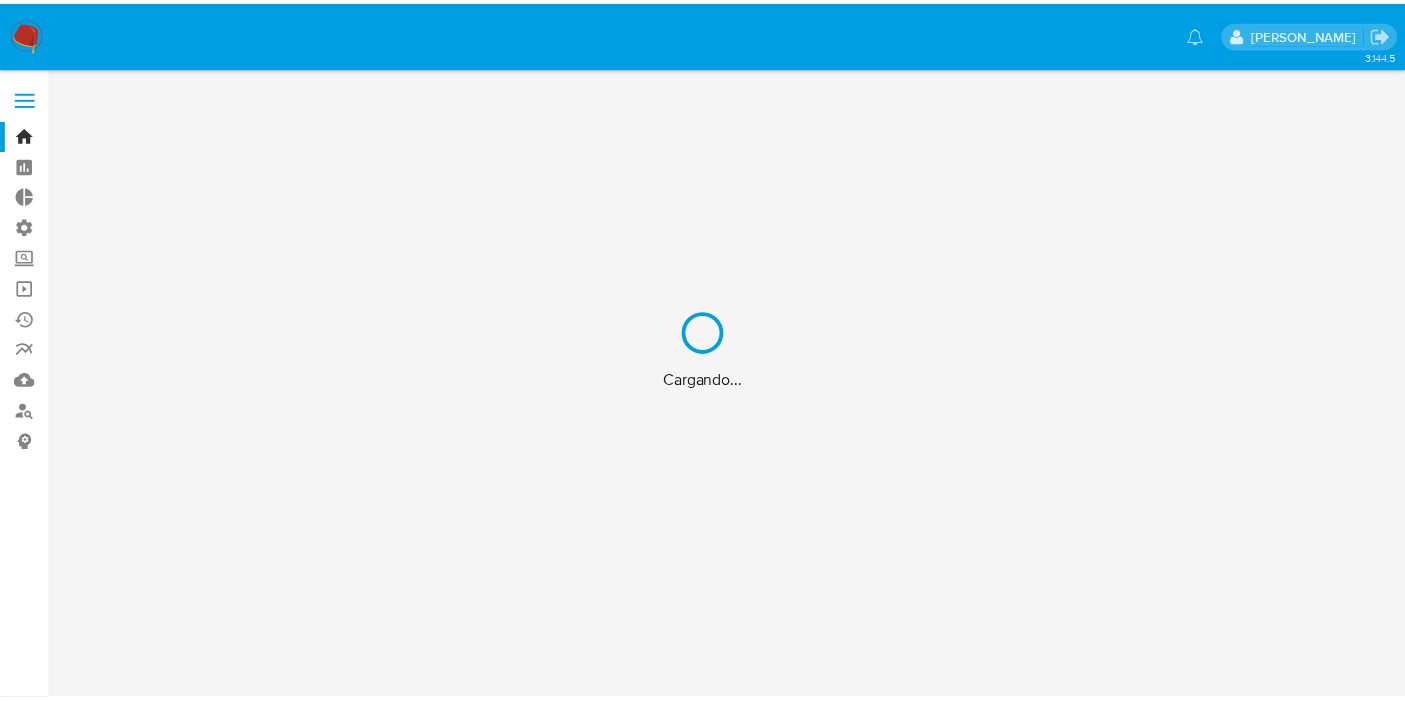 scroll, scrollTop: 0, scrollLeft: 0, axis: both 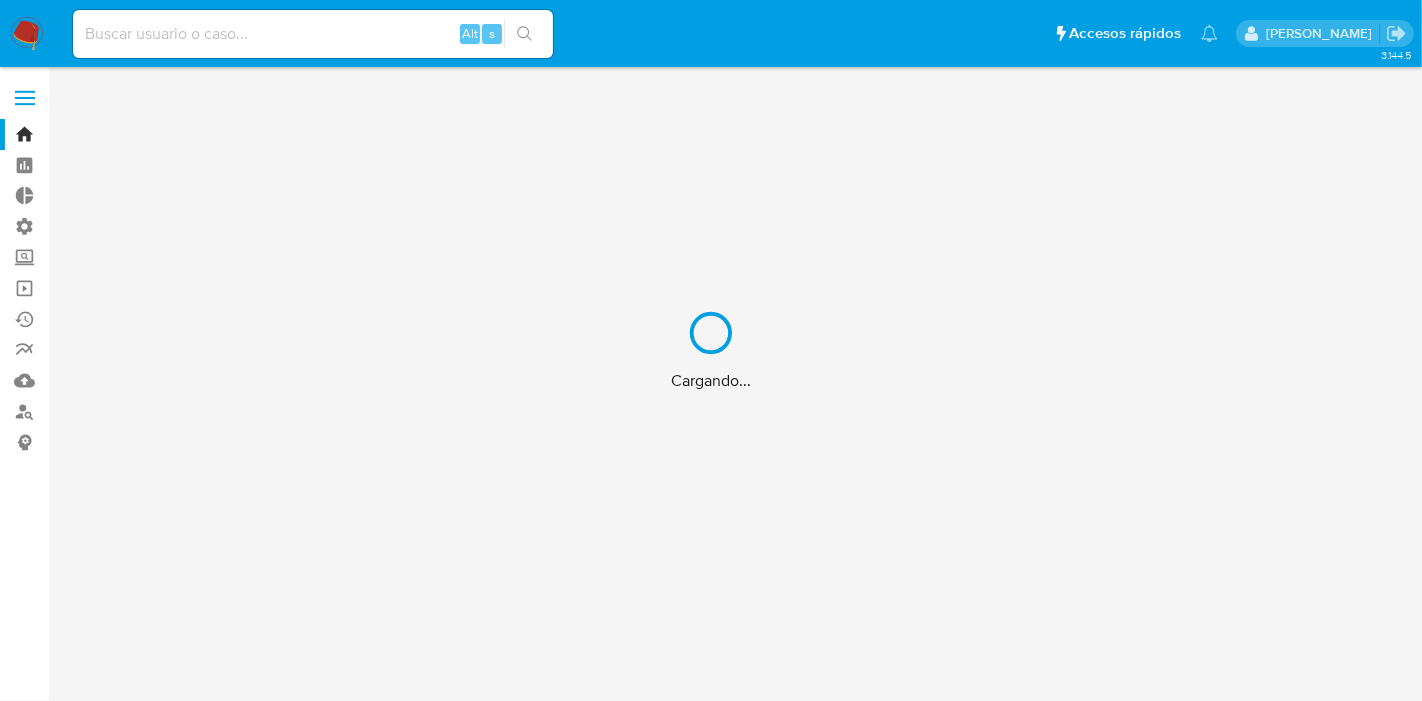 click on "Cargando..." at bounding box center (711, 350) 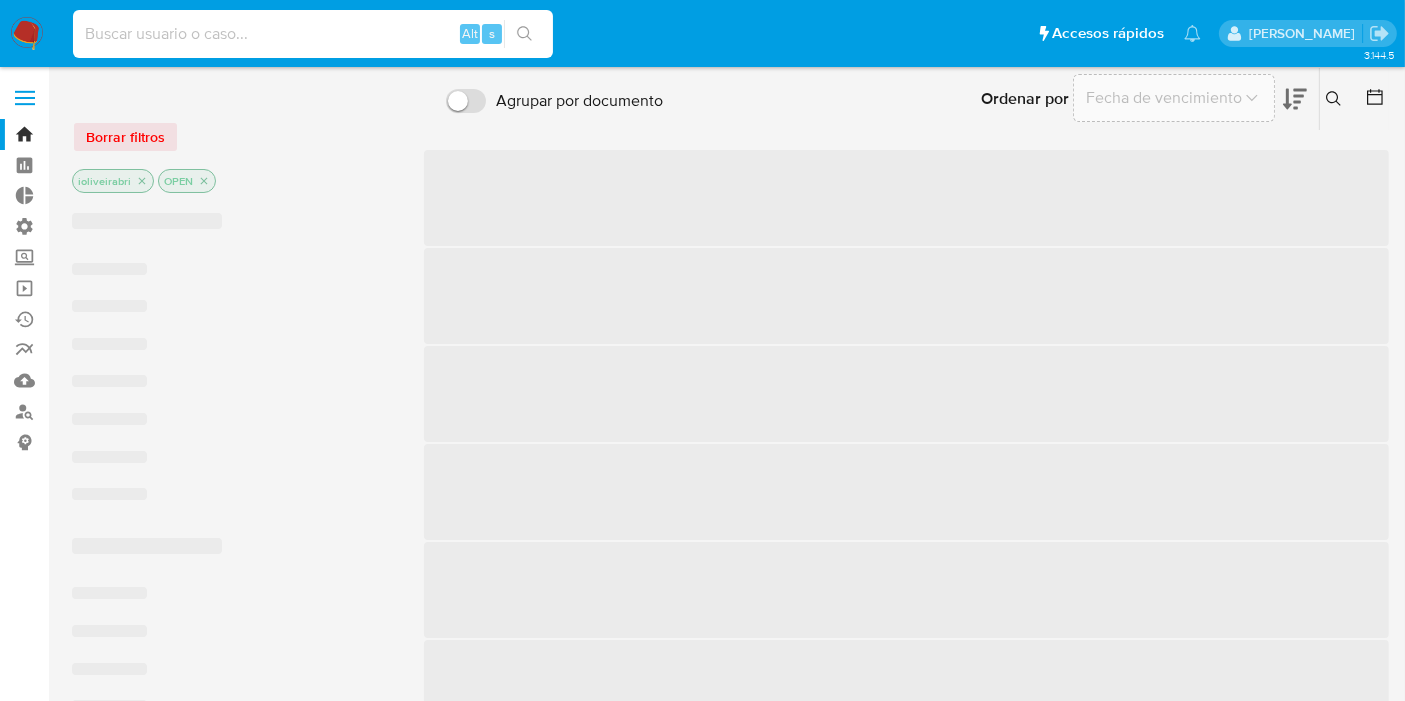 click at bounding box center [313, 34] 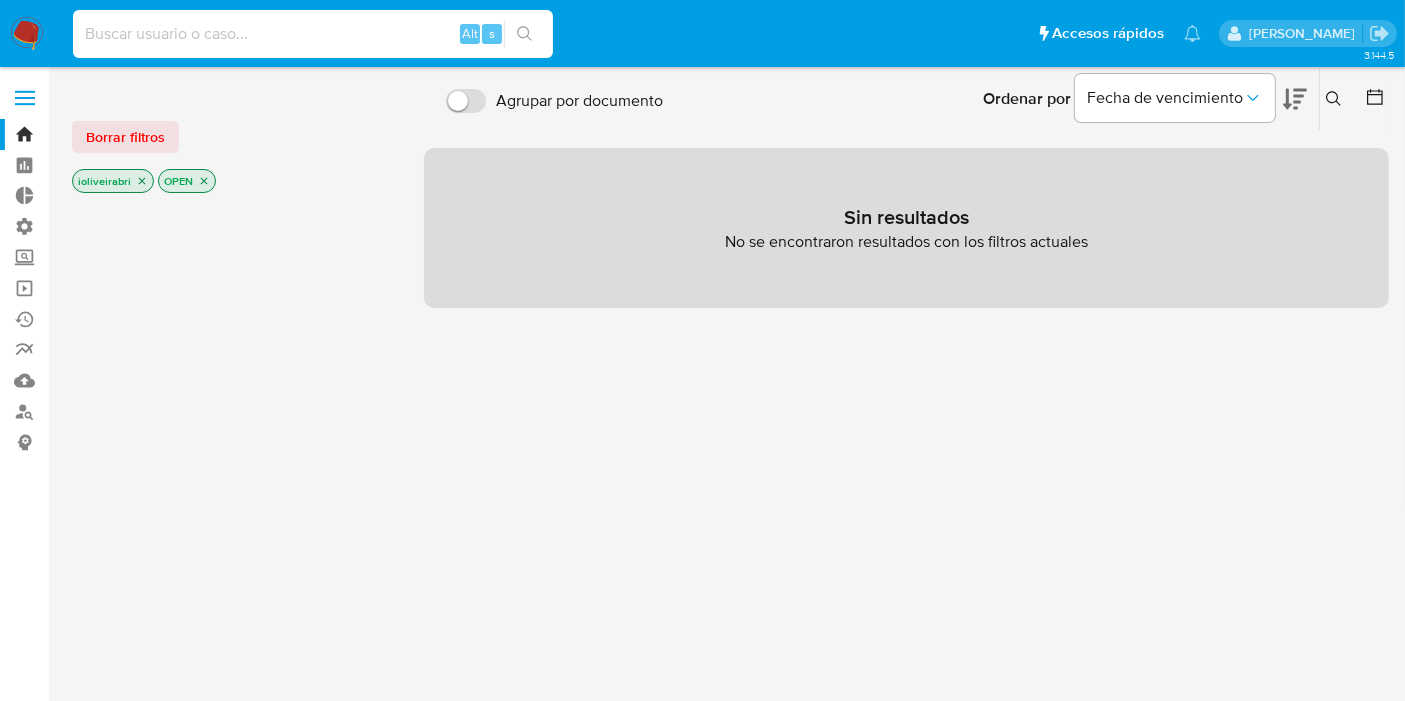 paste on "LOCE730125HDFBRR04" 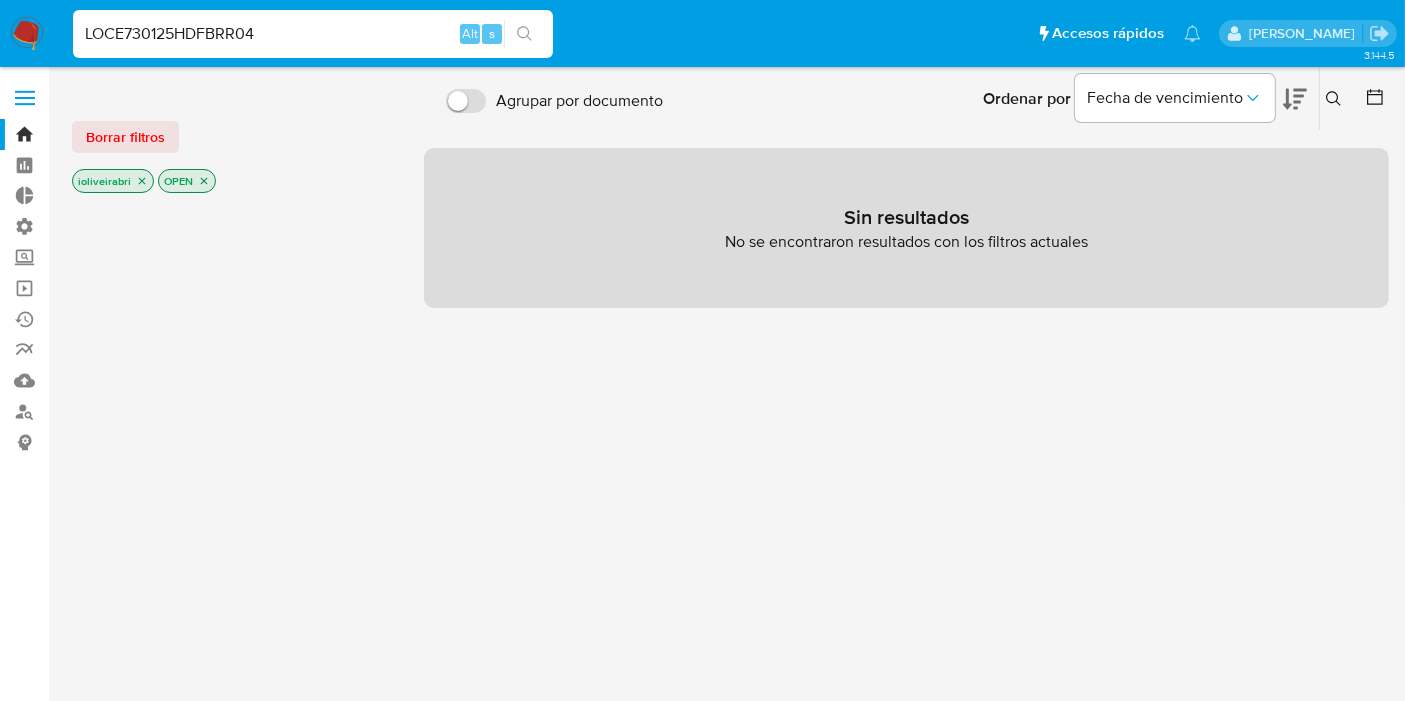 drag, startPoint x: 283, startPoint y: 24, endPoint x: 0, endPoint y: 15, distance: 283.14307 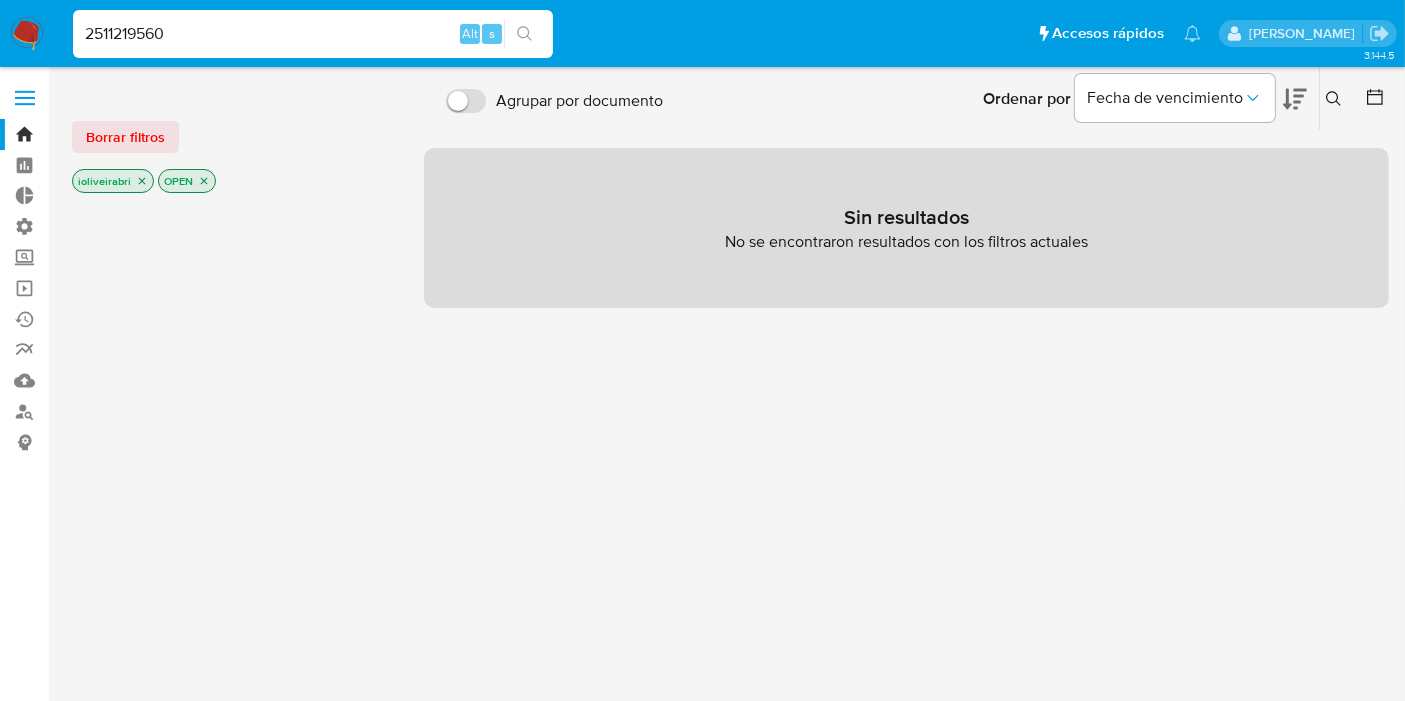 type on "2511219560" 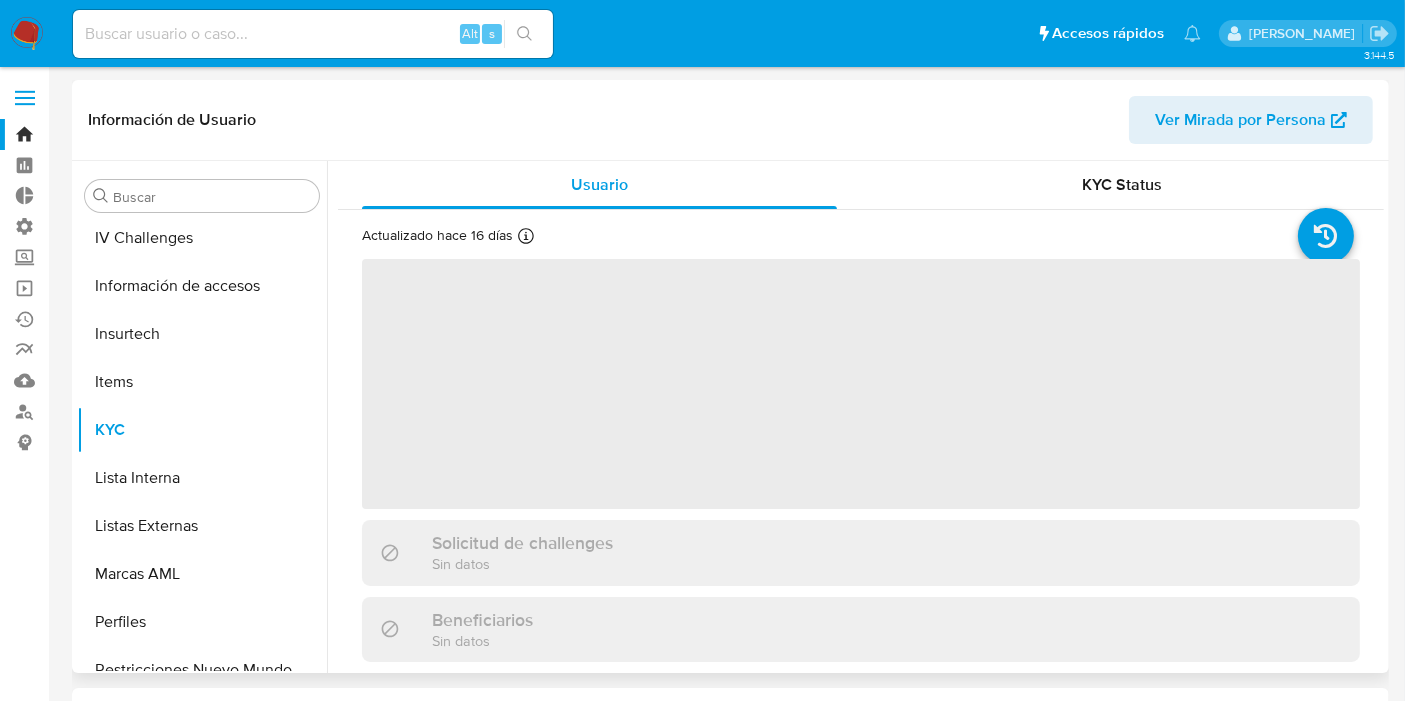 scroll, scrollTop: 748, scrollLeft: 0, axis: vertical 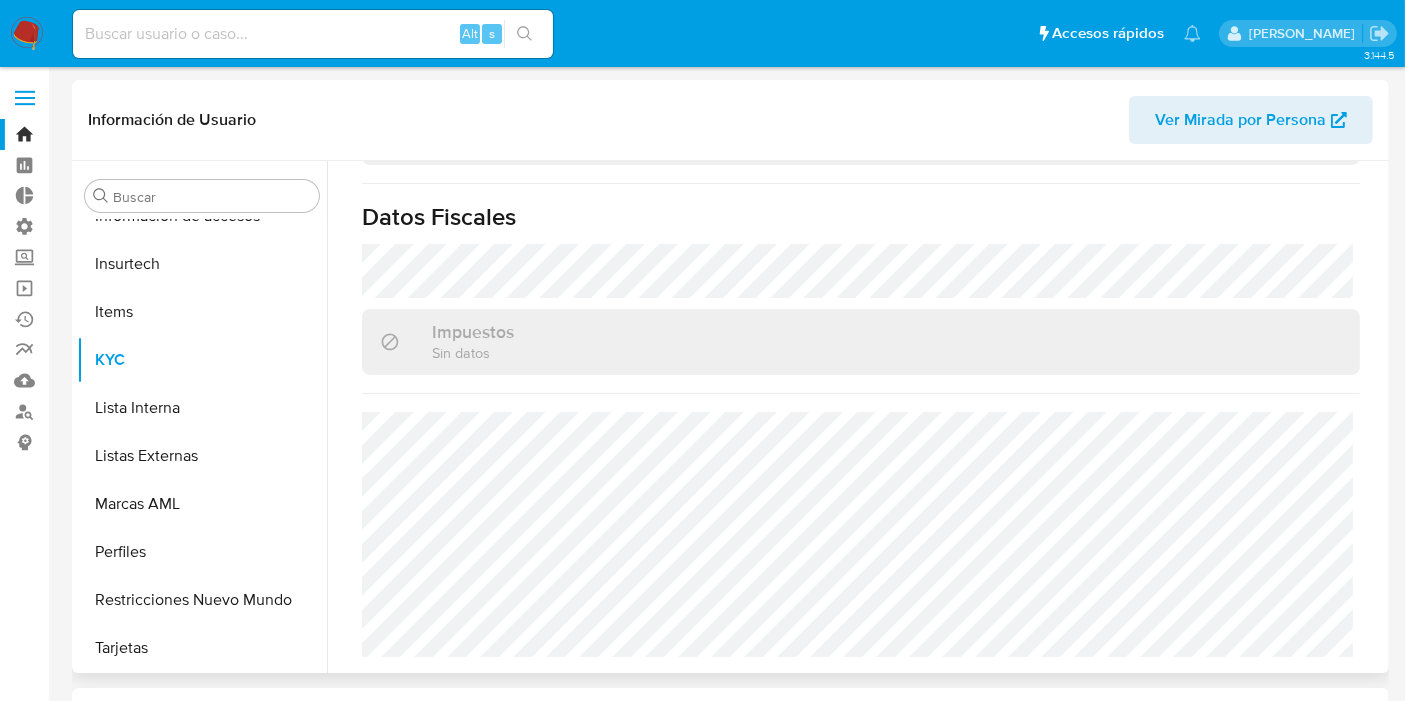 select on "10" 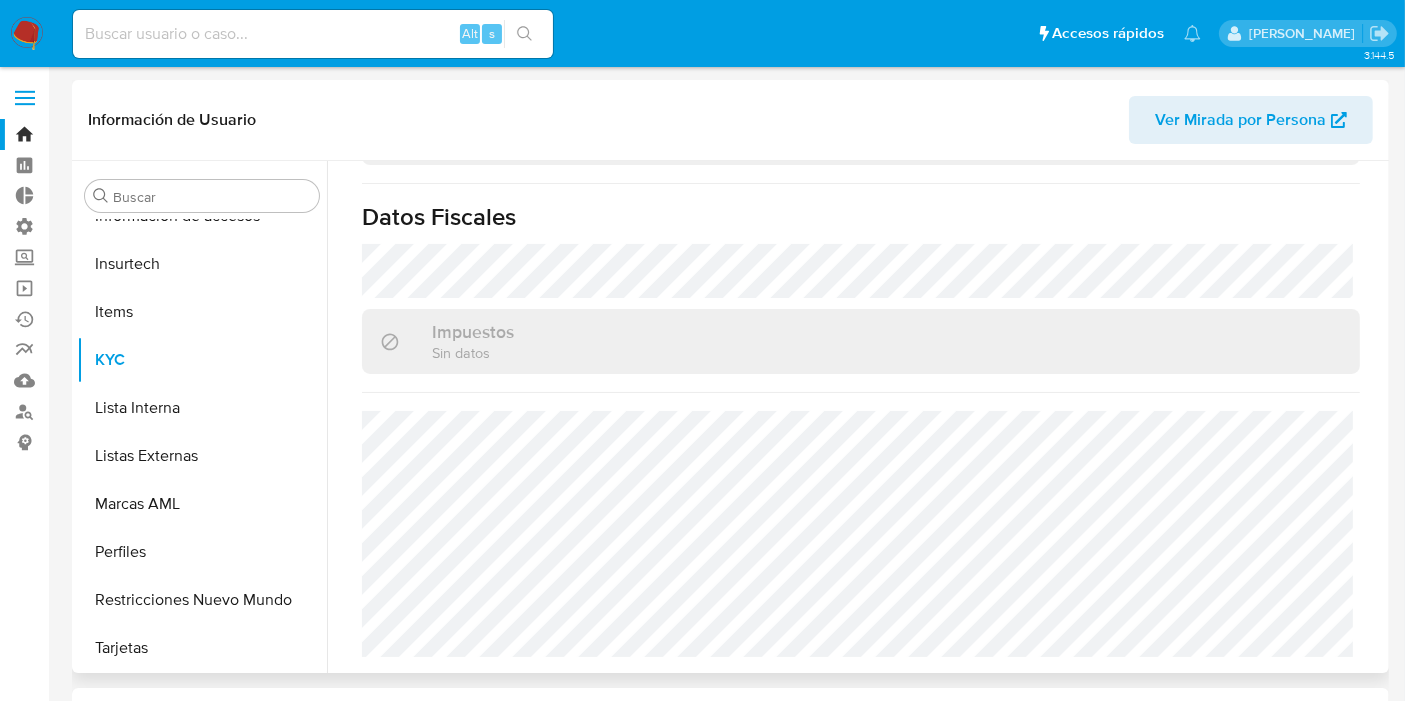 scroll, scrollTop: 1262, scrollLeft: 0, axis: vertical 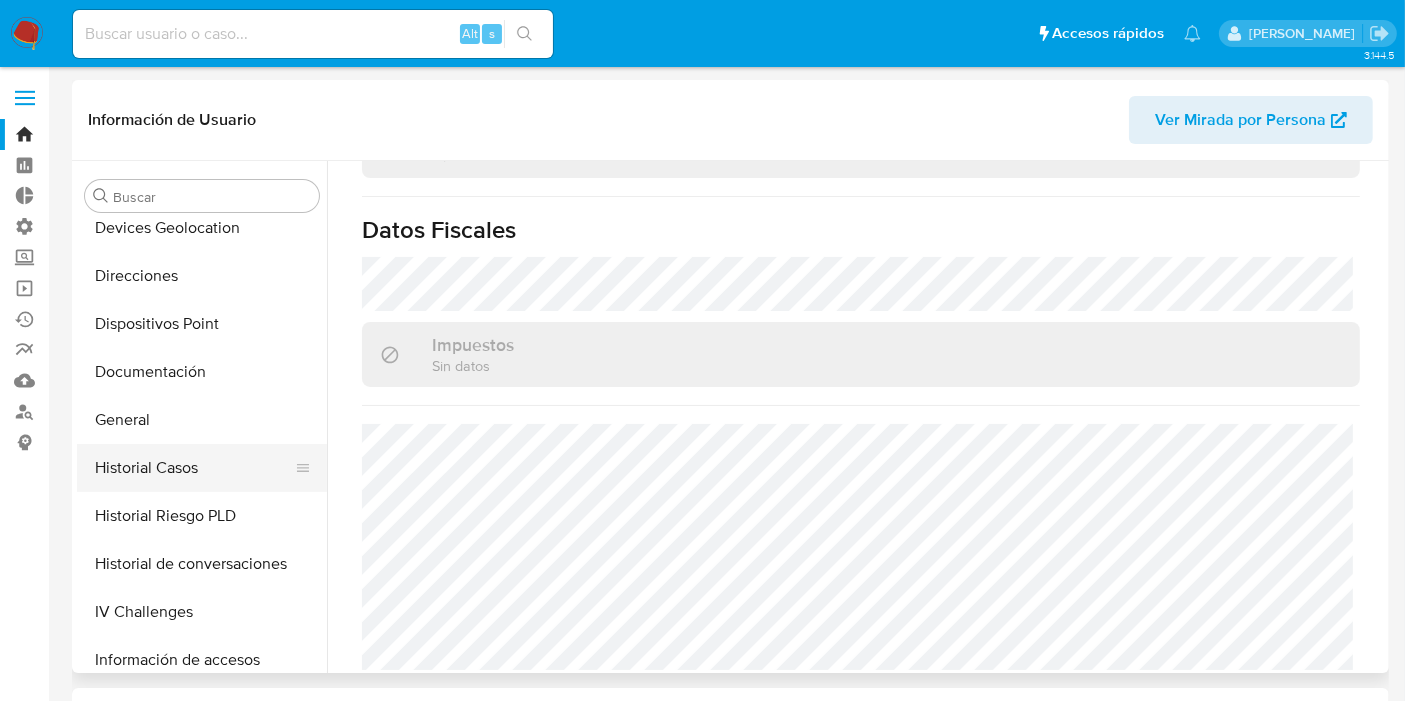 click on "Historial Casos" at bounding box center [194, 468] 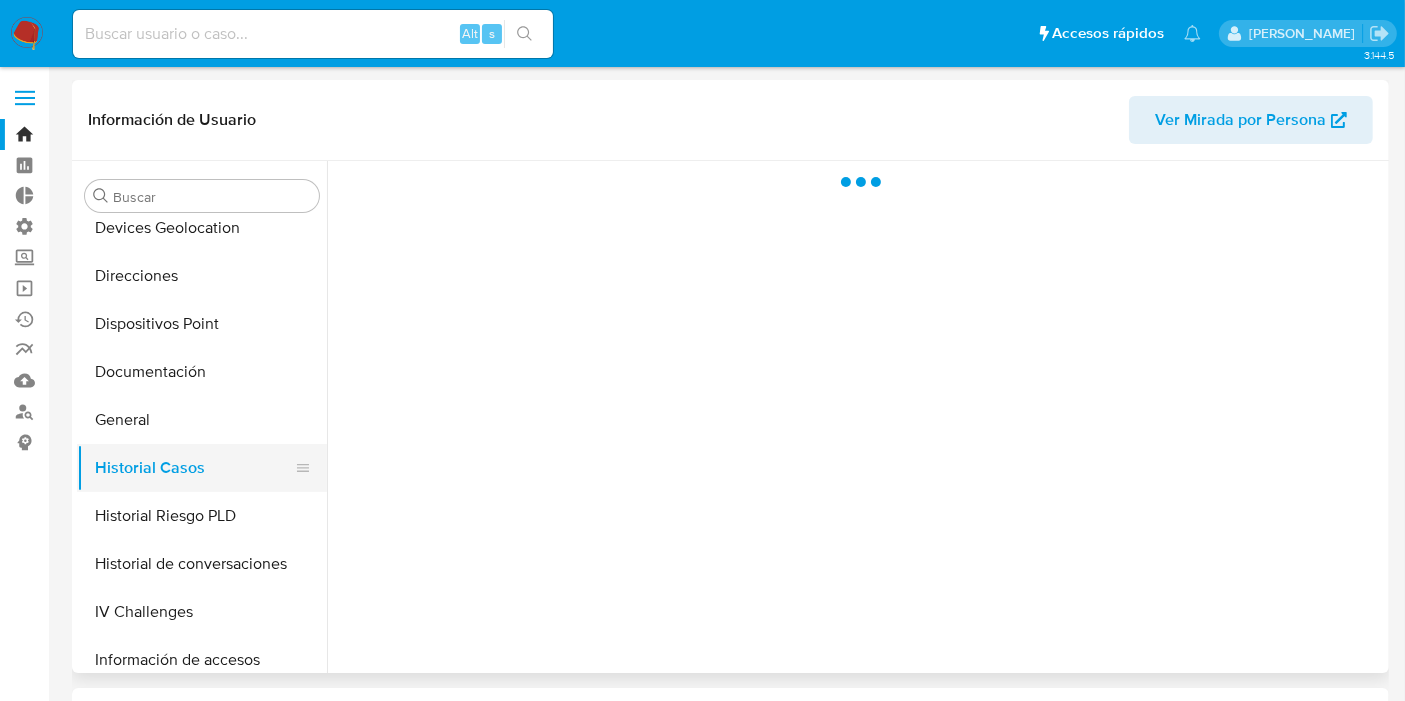 scroll, scrollTop: 0, scrollLeft: 0, axis: both 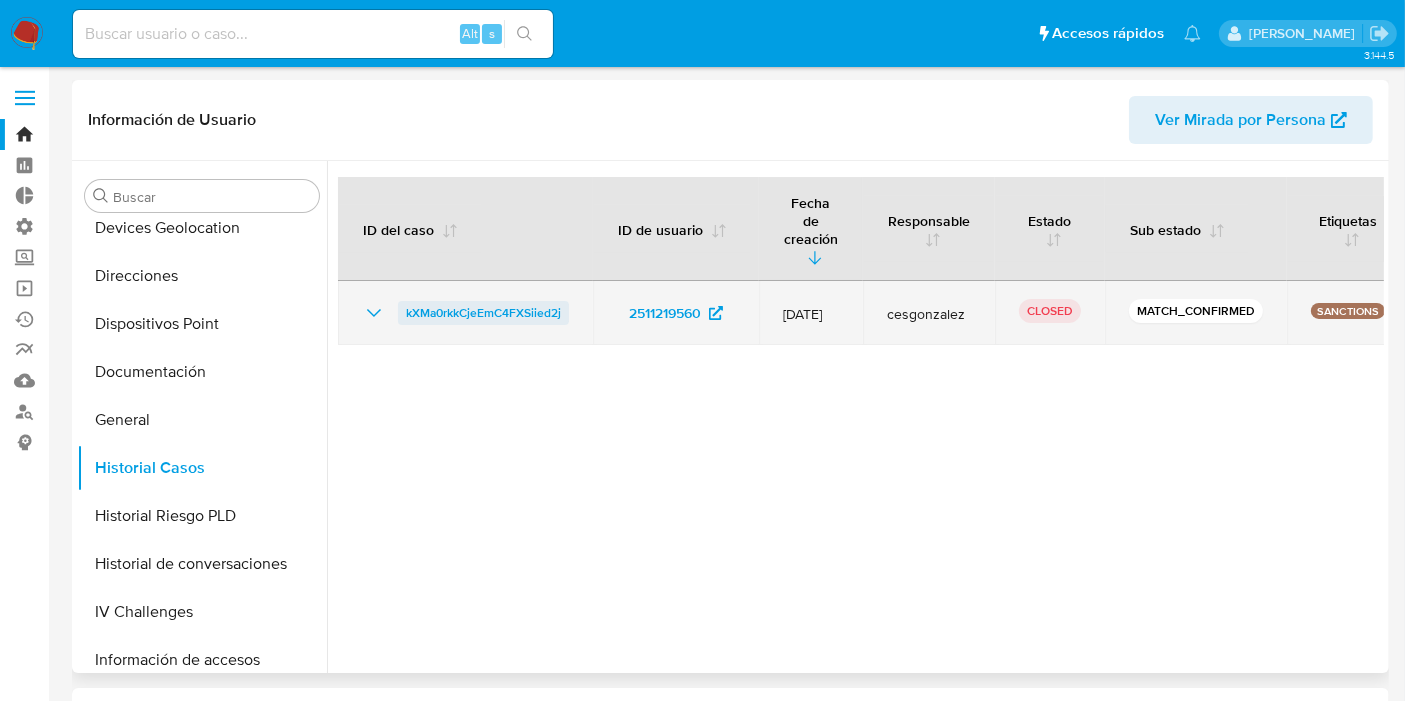 click on "kXMa0rkkCjeEmC4FXSiied2j" at bounding box center [483, 313] 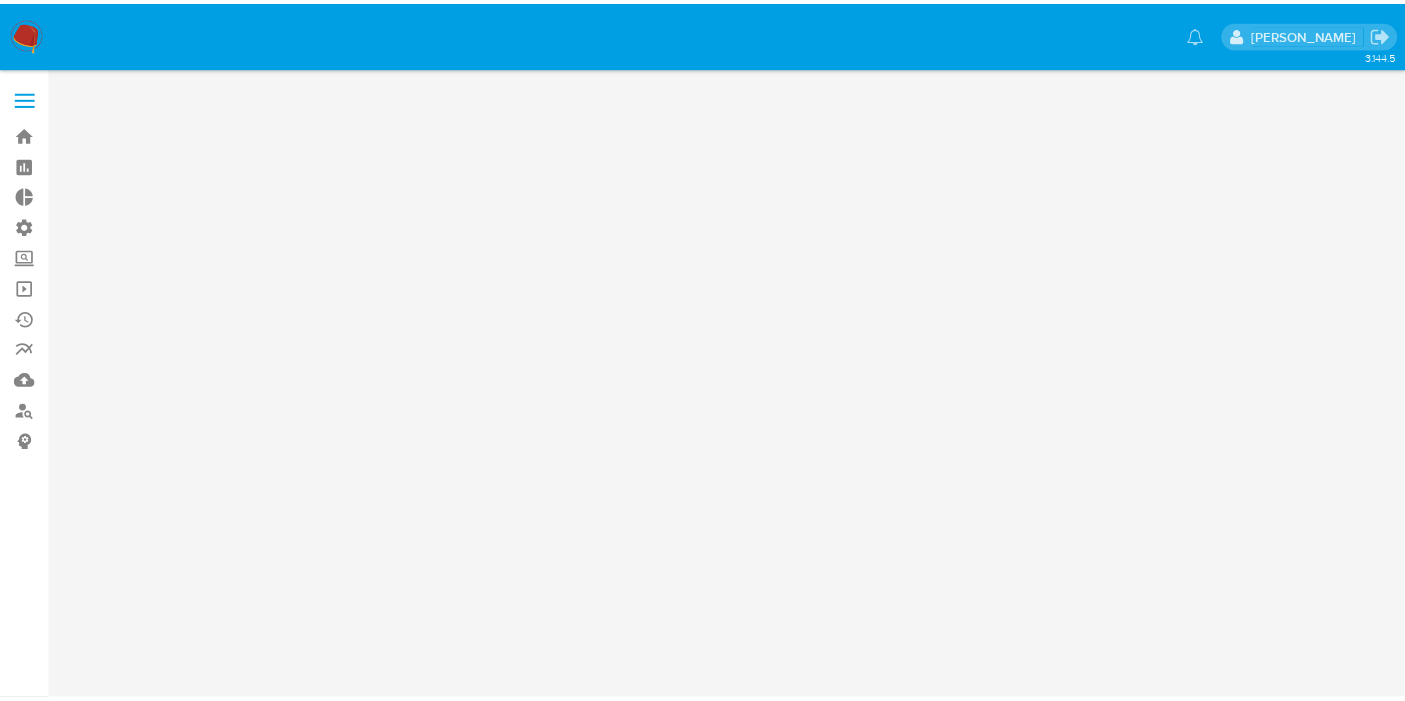 scroll, scrollTop: 0, scrollLeft: 0, axis: both 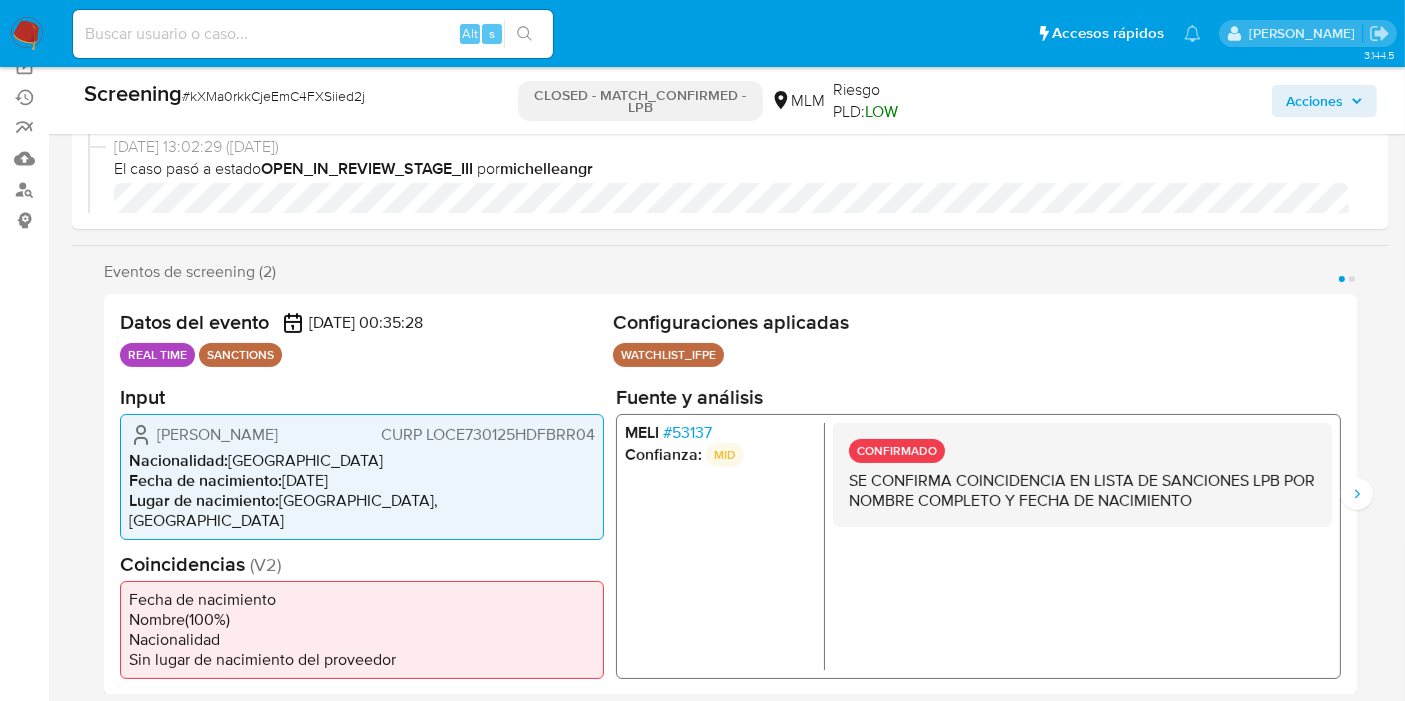 select on "10" 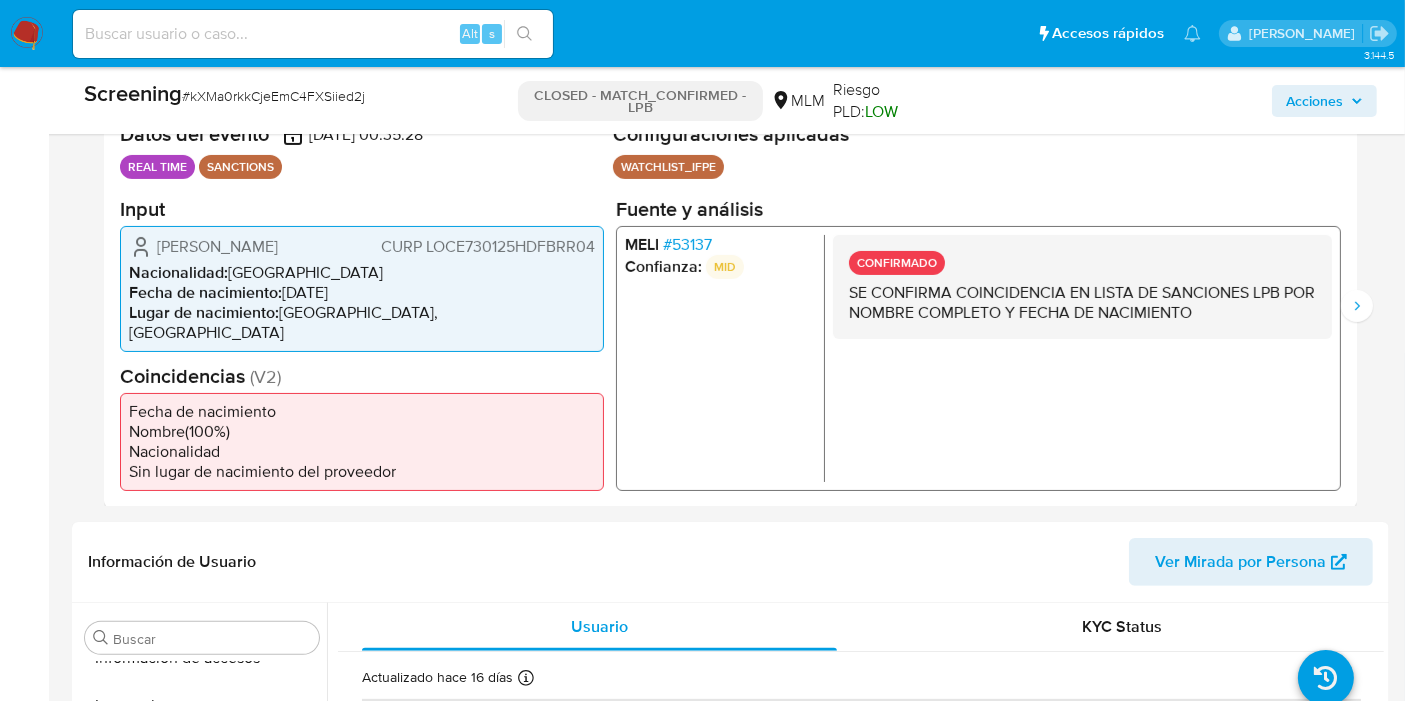 scroll, scrollTop: 444, scrollLeft: 0, axis: vertical 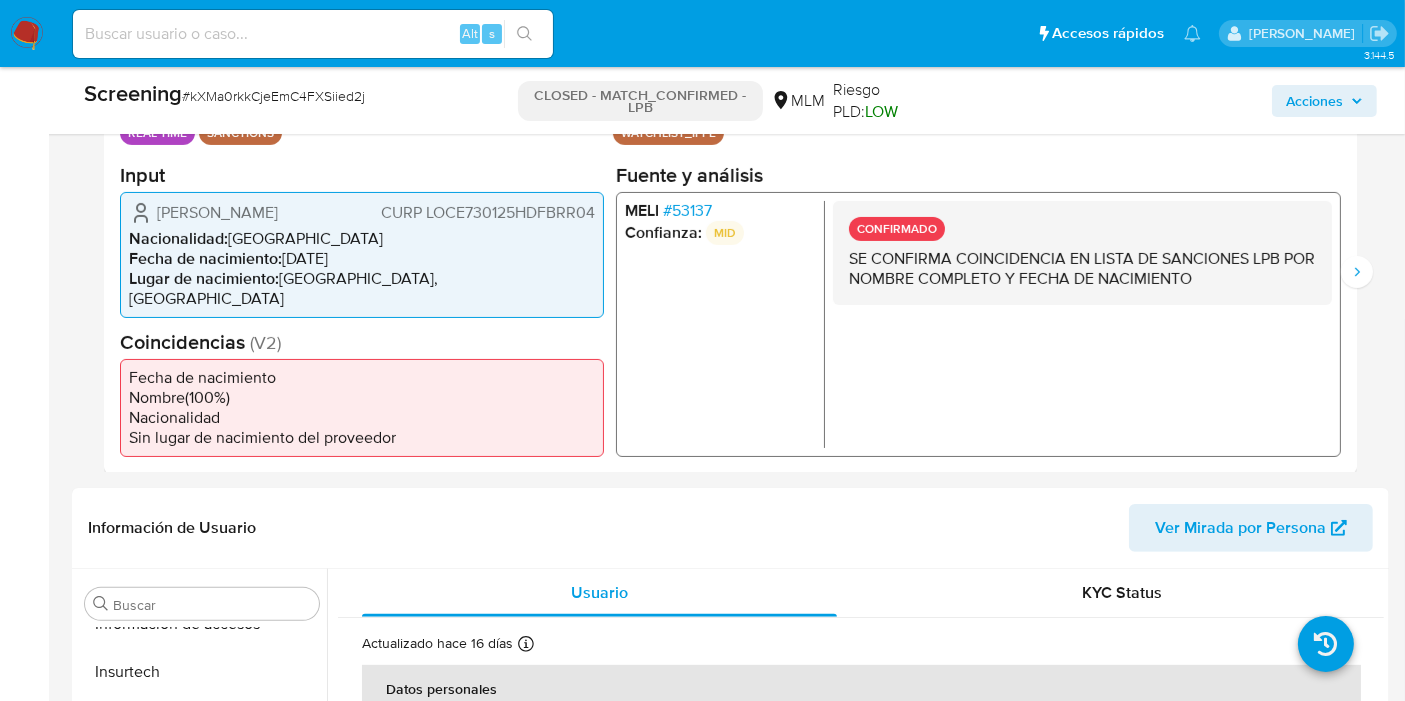 drag, startPoint x: 179, startPoint y: 368, endPoint x: 441, endPoint y: 436, distance: 270.68063 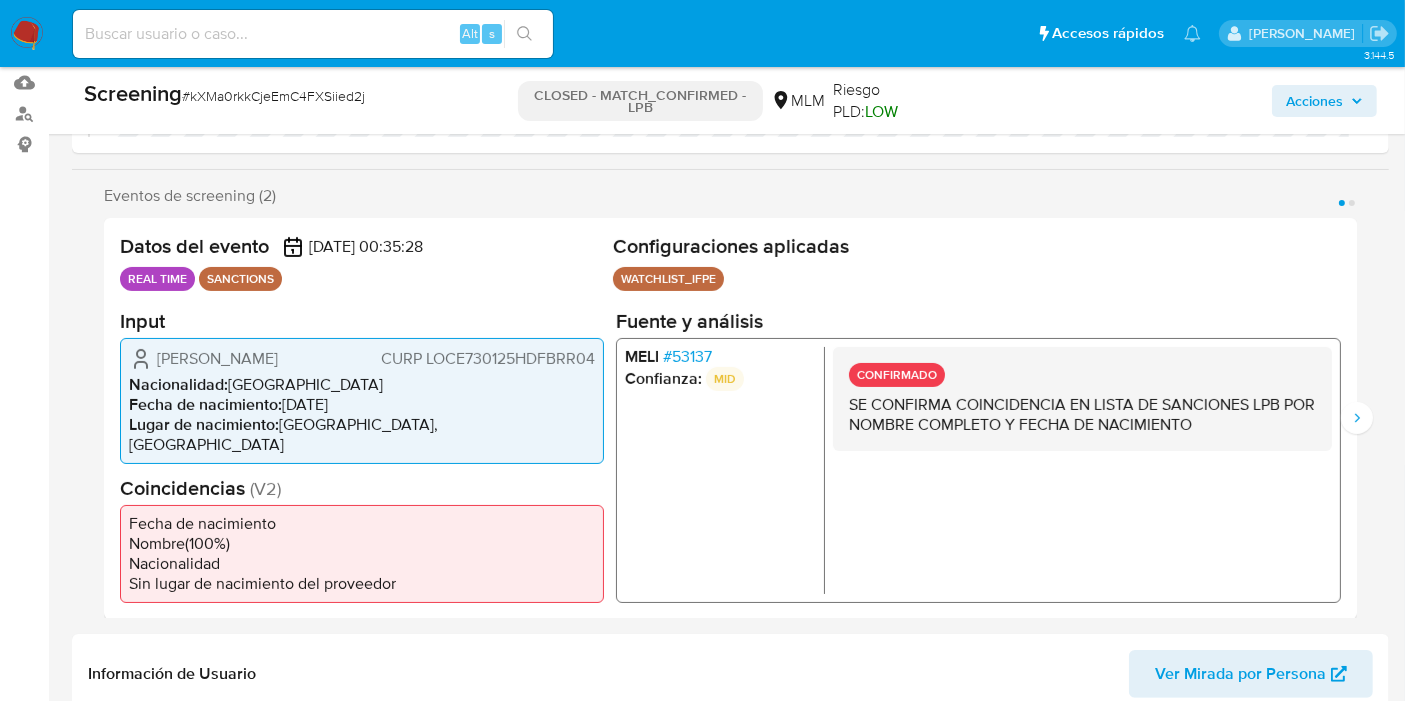 scroll, scrollTop: 333, scrollLeft: 0, axis: vertical 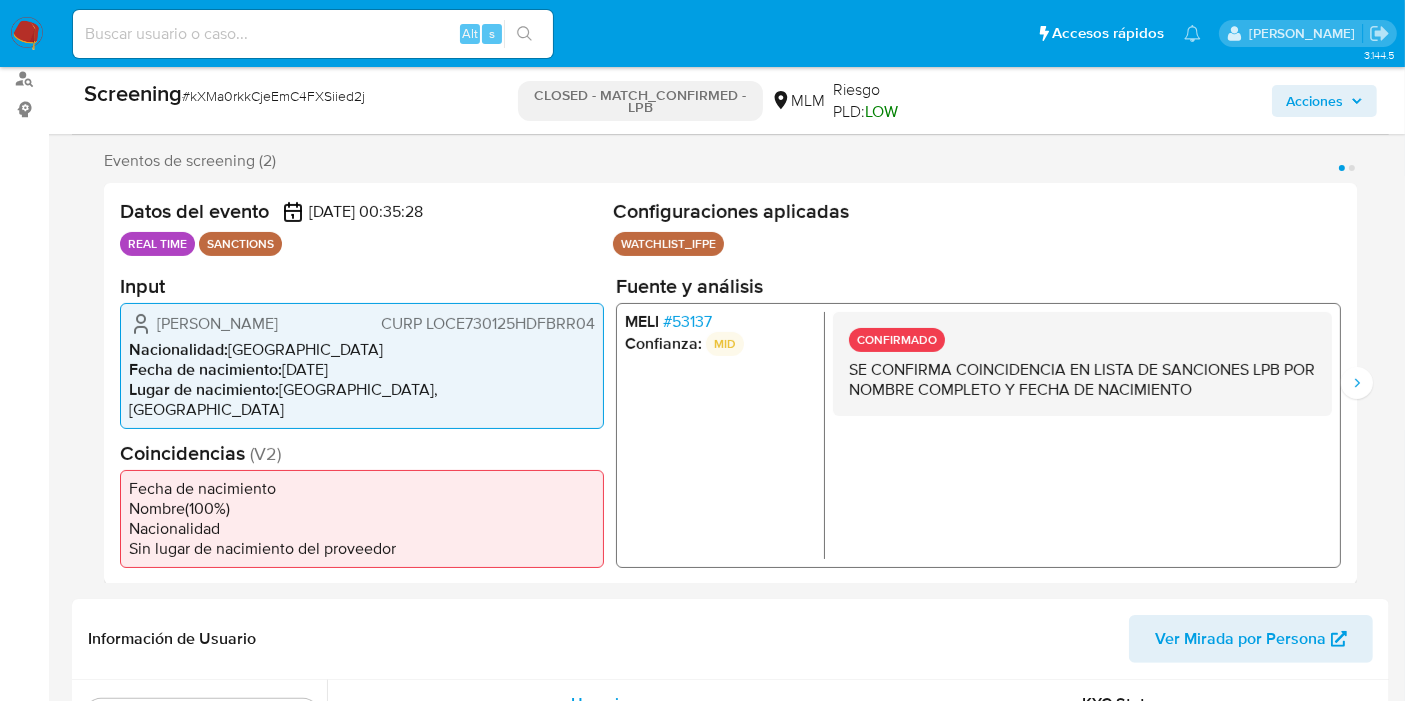 drag, startPoint x: 128, startPoint y: 482, endPoint x: 433, endPoint y: 548, distance: 312.0593 